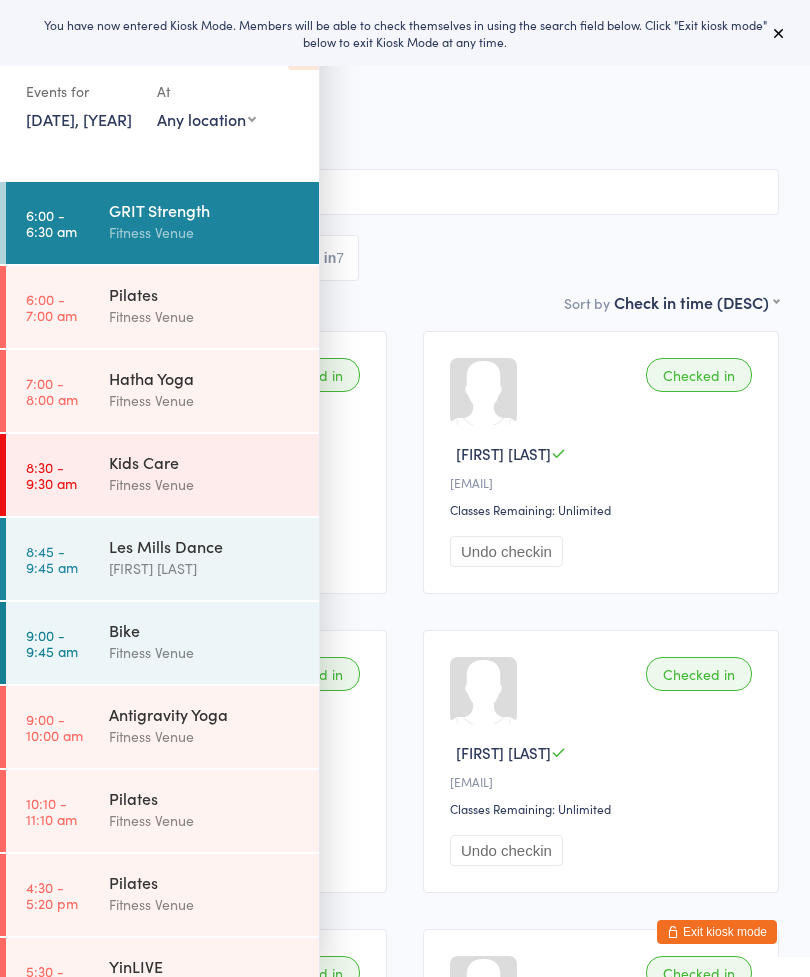 scroll, scrollTop: 0, scrollLeft: 0, axis: both 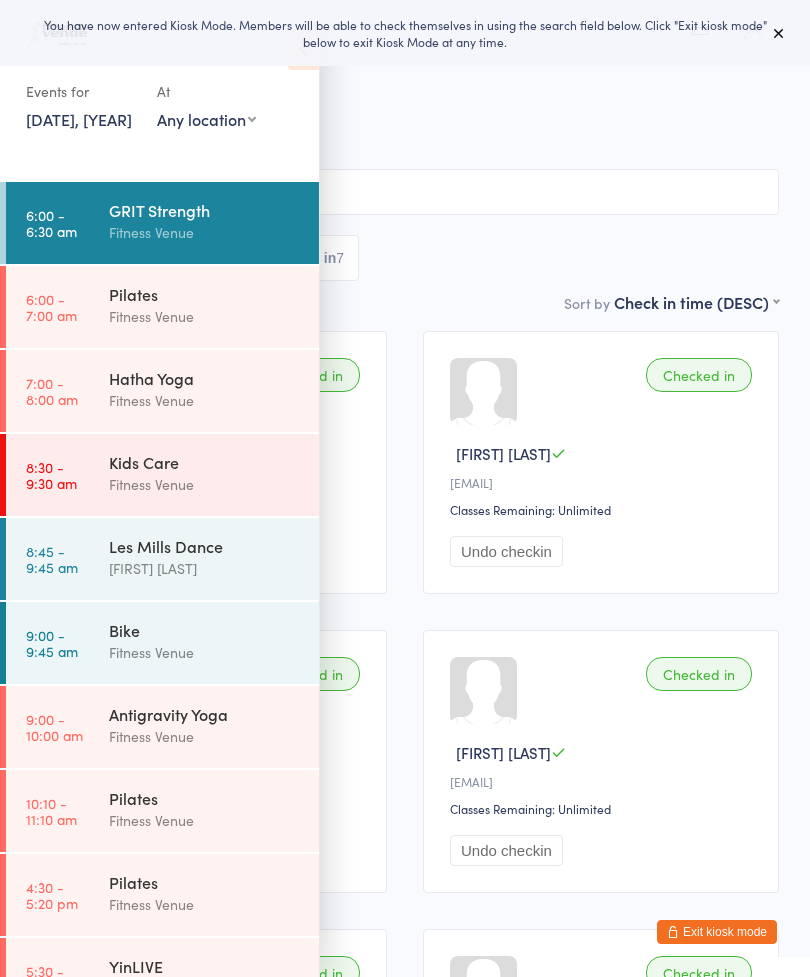 click on "8:30 - 9:30 am Kids Care Fitness Venue" at bounding box center [162, 475] 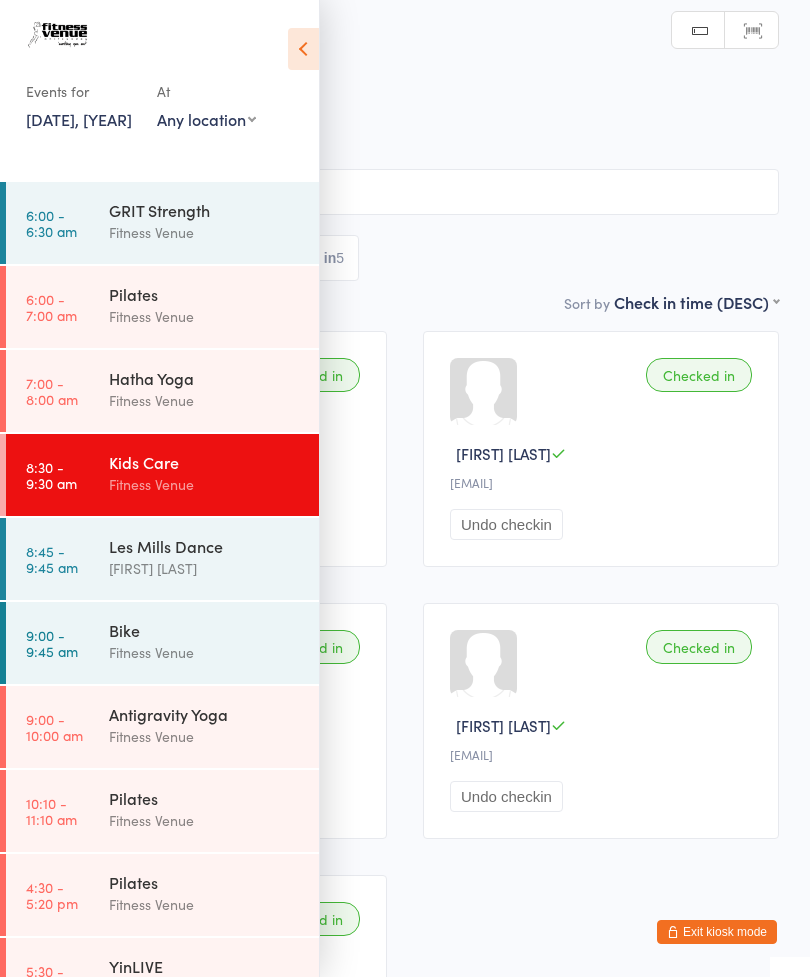 click at bounding box center (303, 49) 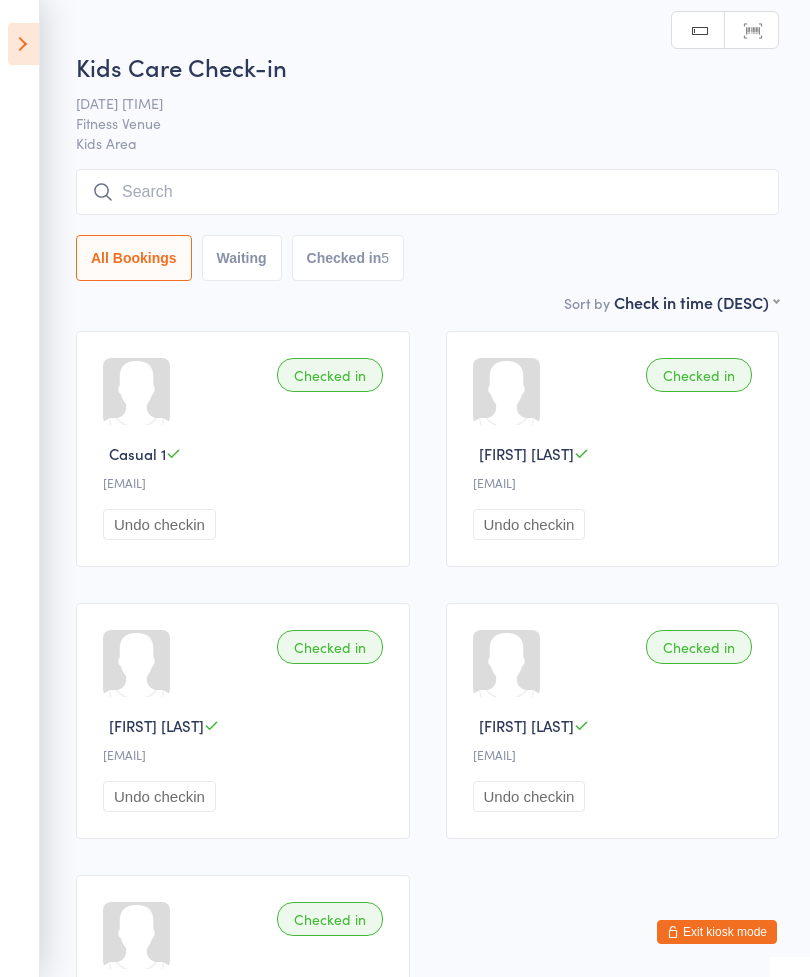 click on "Events for 24 Jul, 2025 24 Jul, 2025
July 2025
Sun Mon Tue Wed Thu Fri Sat
27
29
30
01
02
03
04
05
28
06
07
08
09
10
11
12
29
13
14
15
16
17
18
19
30
20
21
22
23
24
25
26
31
27
28
29
30
31
01
02" at bounding box center (20, 488) 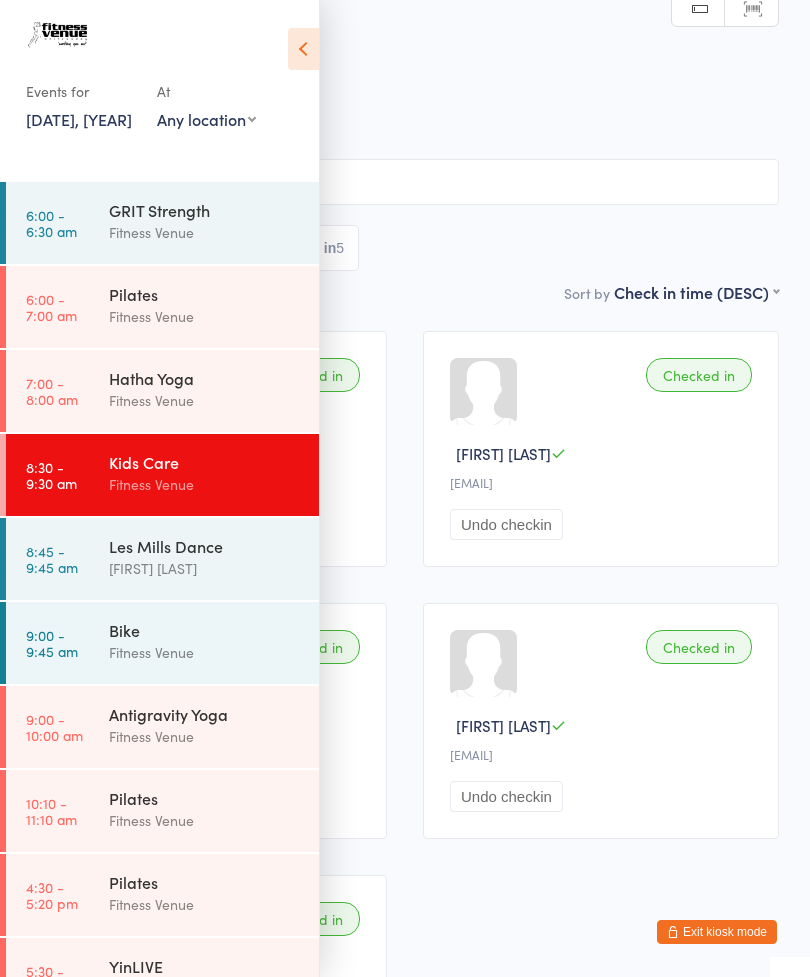 click on "24 Jul, 2025" at bounding box center [79, 119] 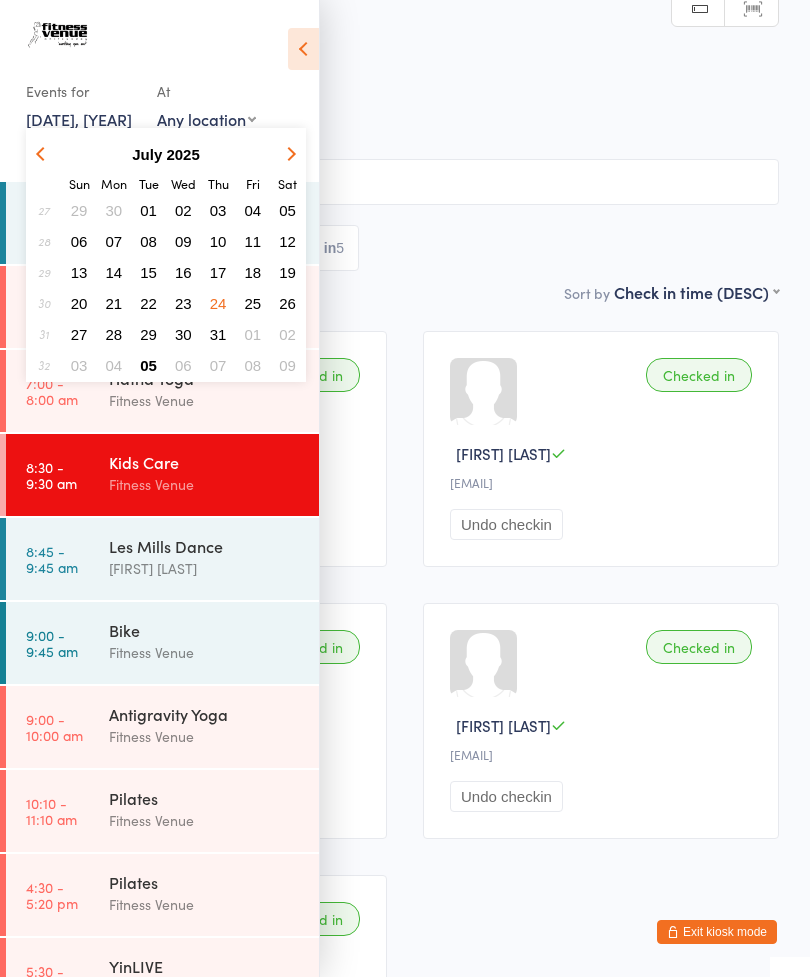 click on "05" at bounding box center (148, 365) 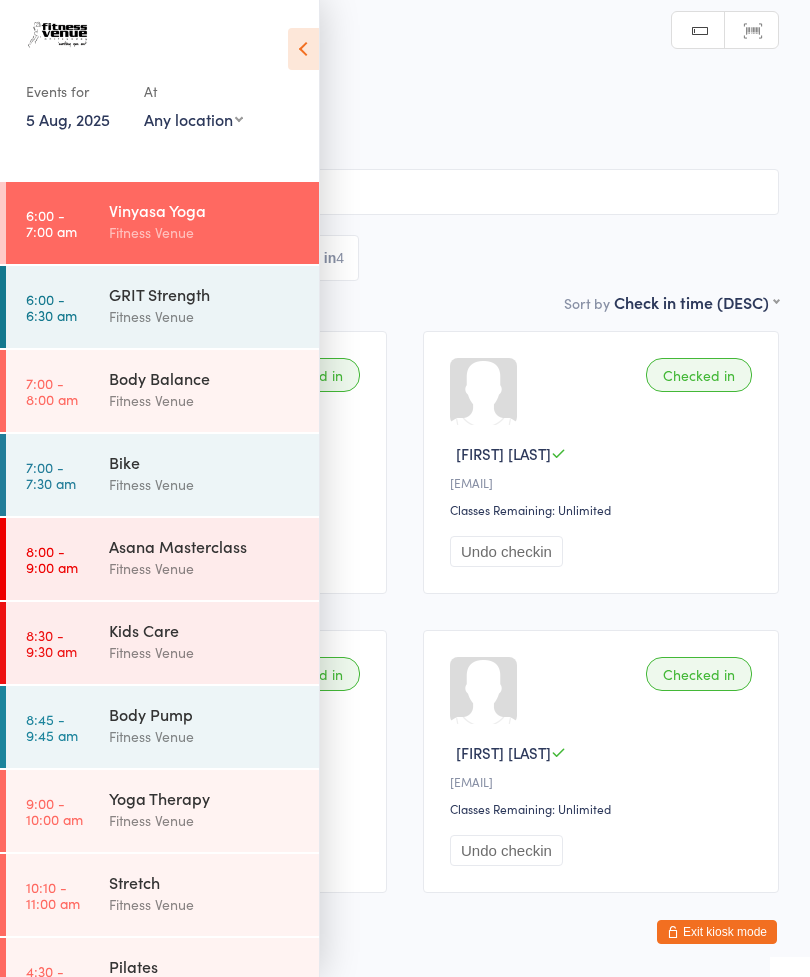 click on "Kids Care" at bounding box center (205, 630) 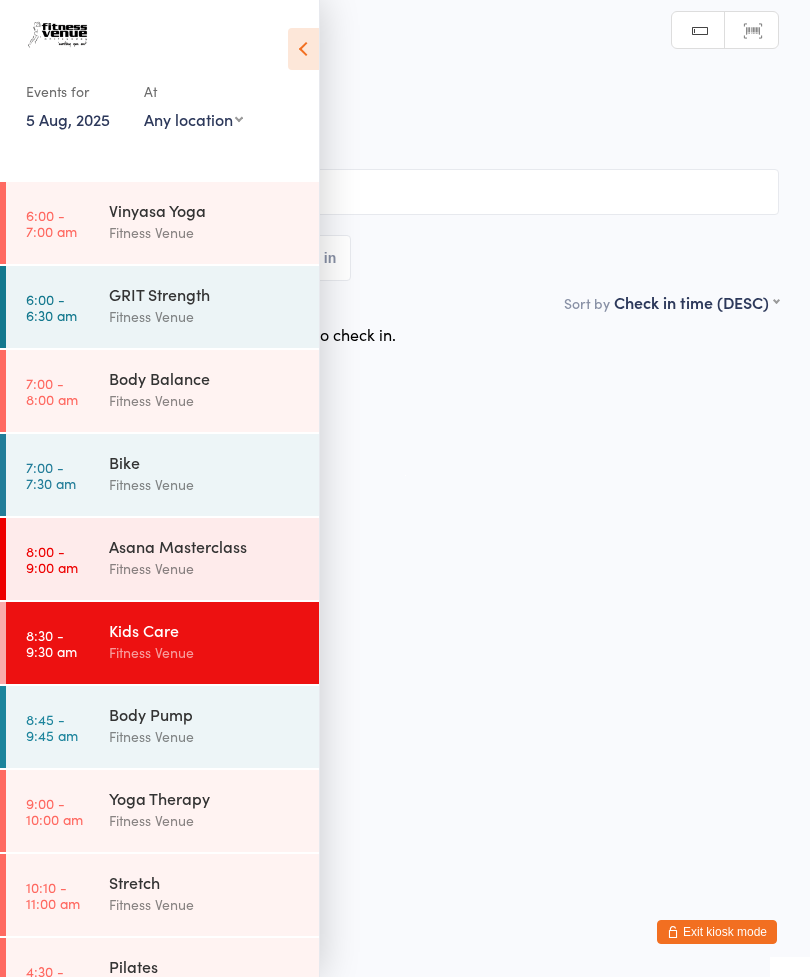 click at bounding box center [303, 49] 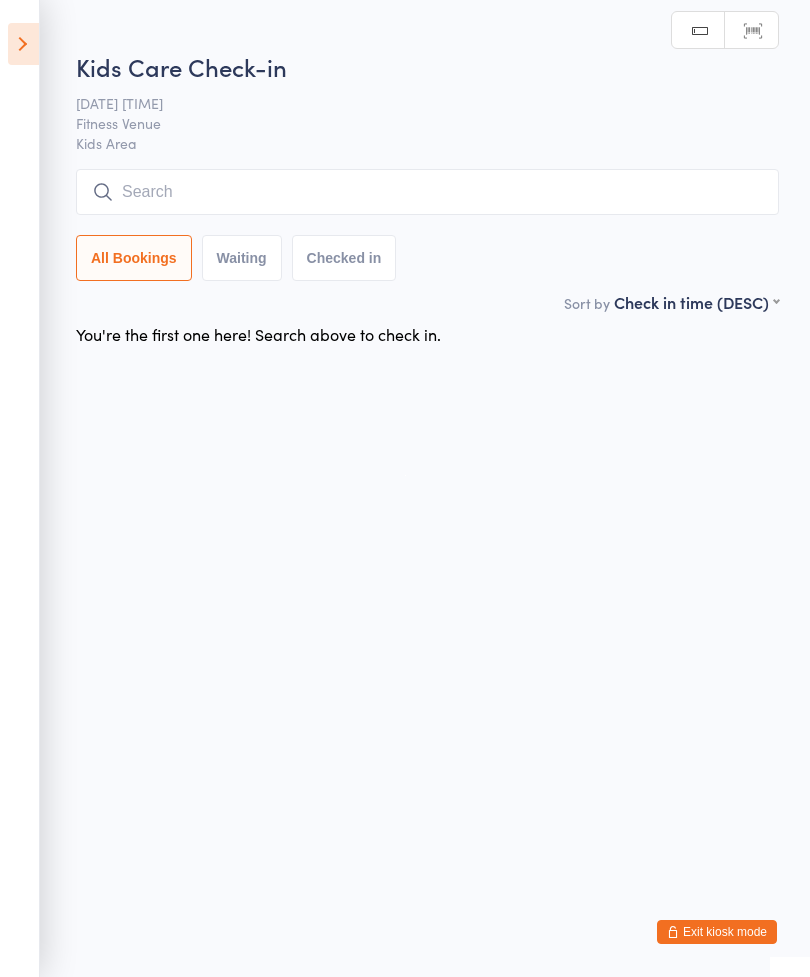 click at bounding box center (427, 192) 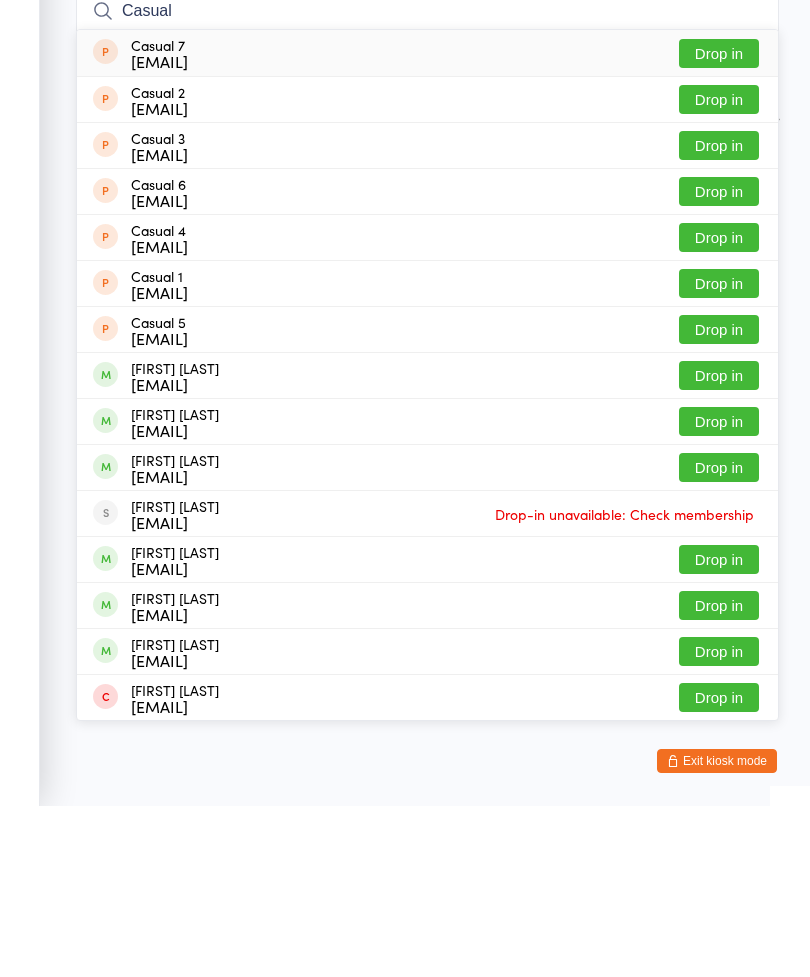 type on "Casual" 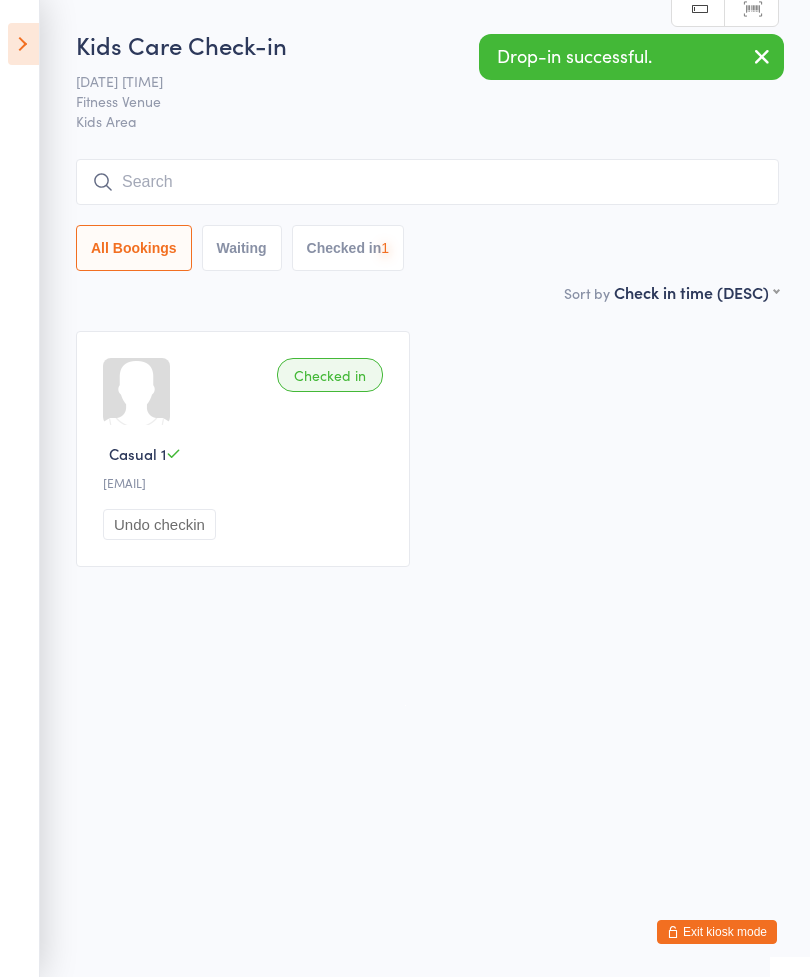 click at bounding box center (427, 182) 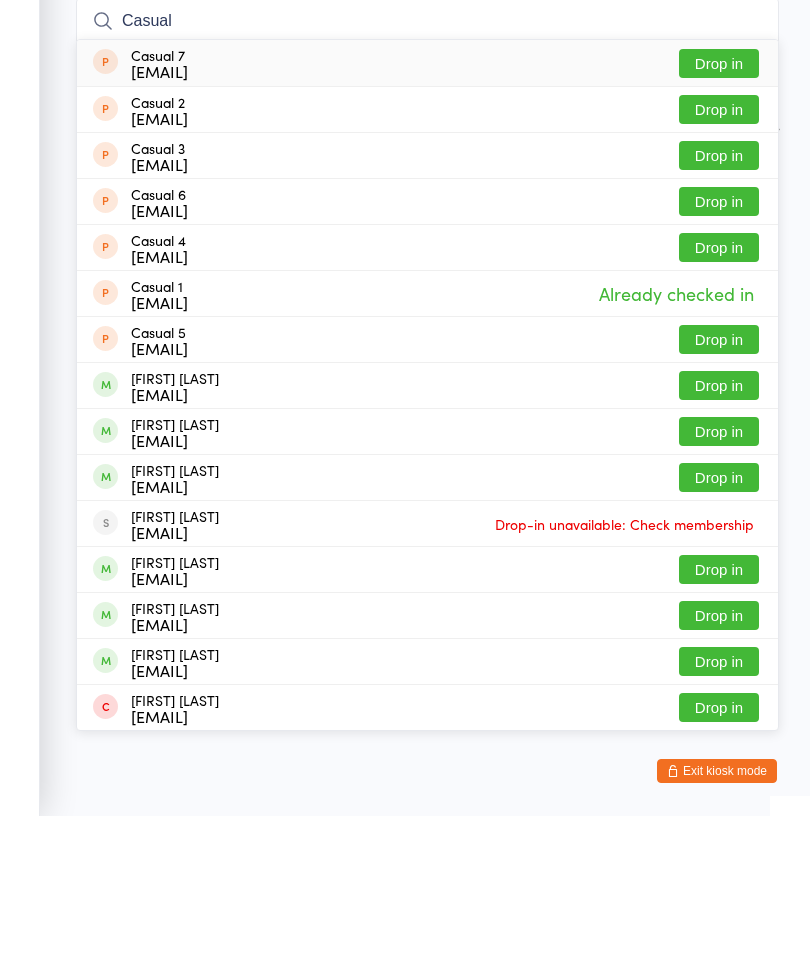 type on "Casual" 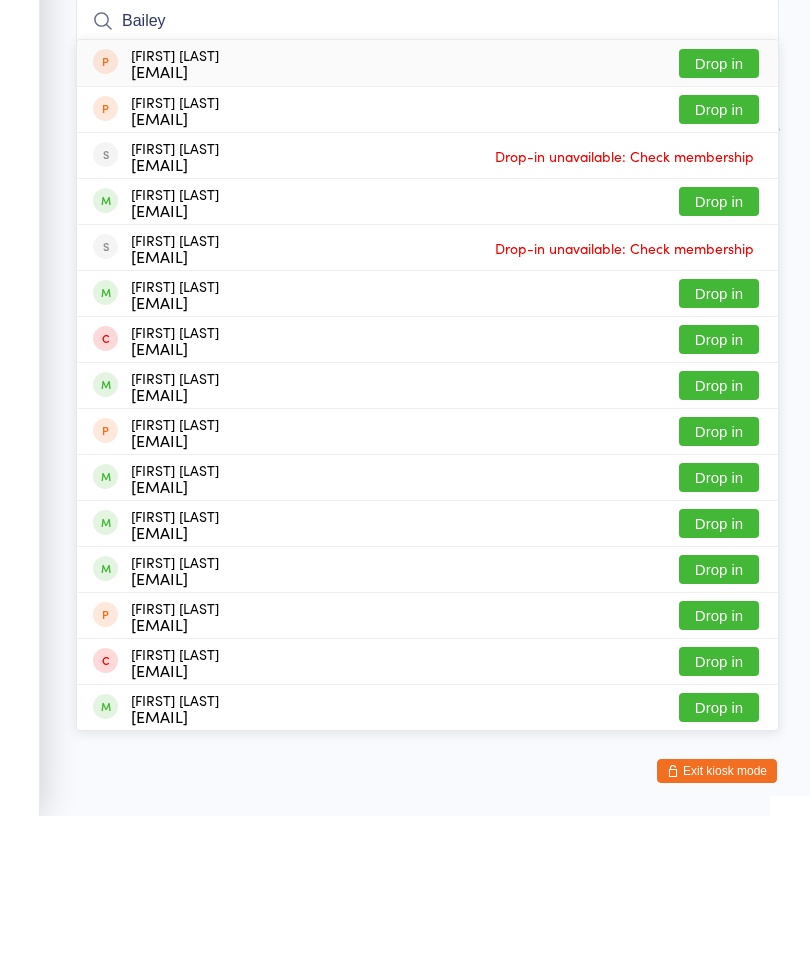 type on "Bailey" 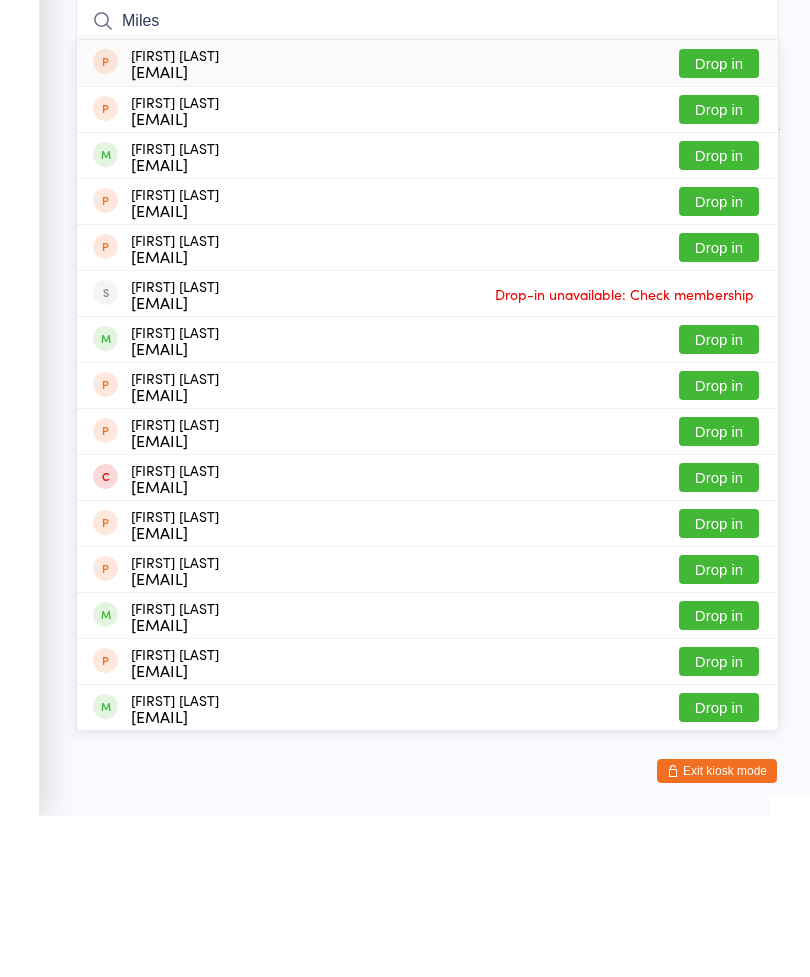 type on "Miles" 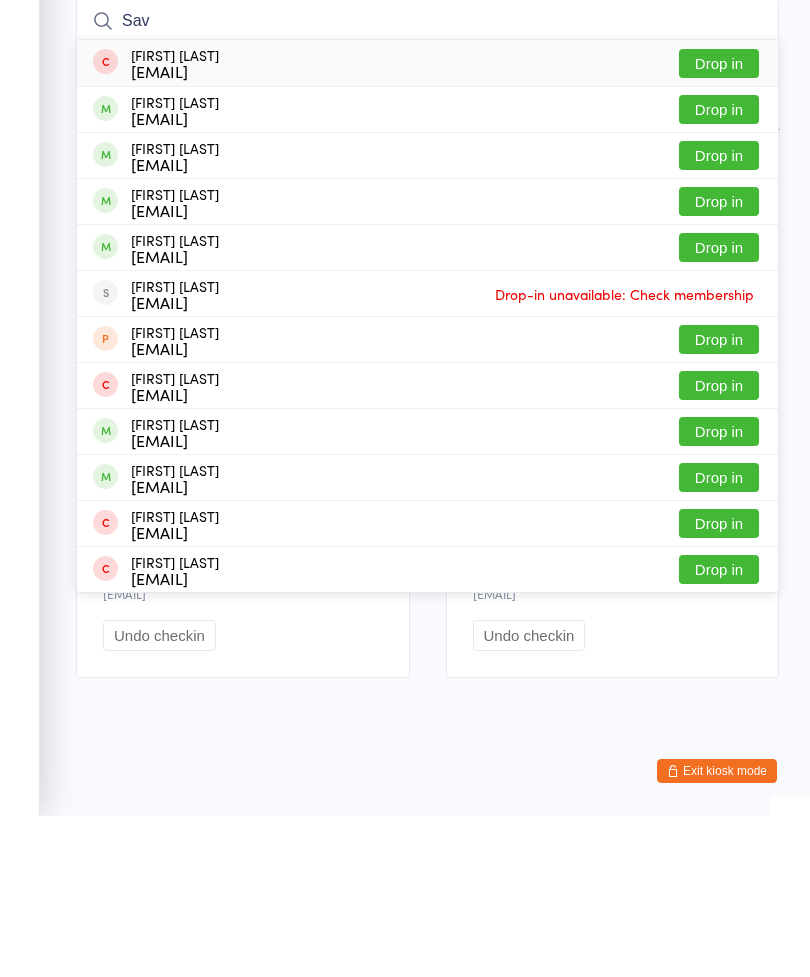 type on "Sav" 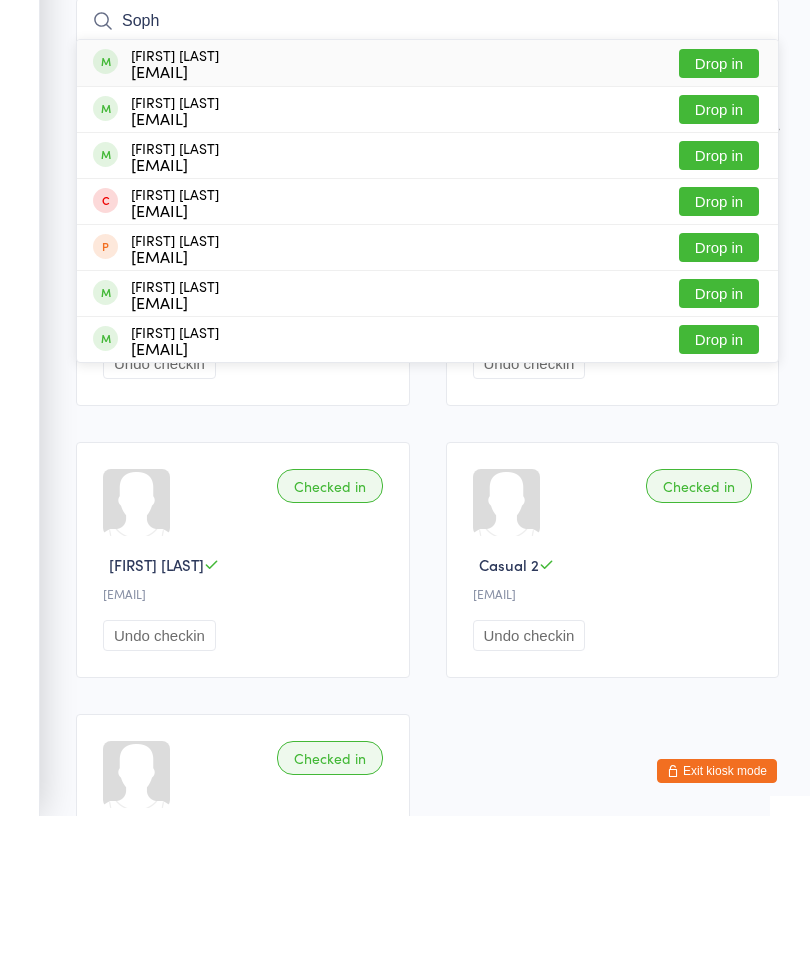 type on "Soph" 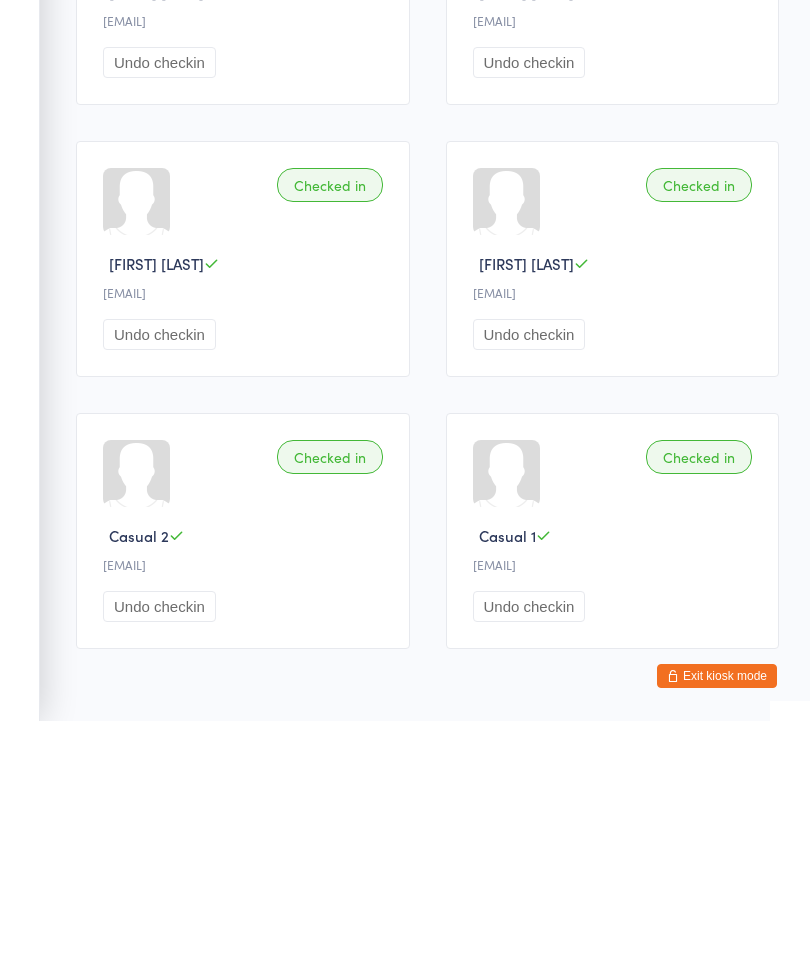 scroll, scrollTop: 207, scrollLeft: 0, axis: vertical 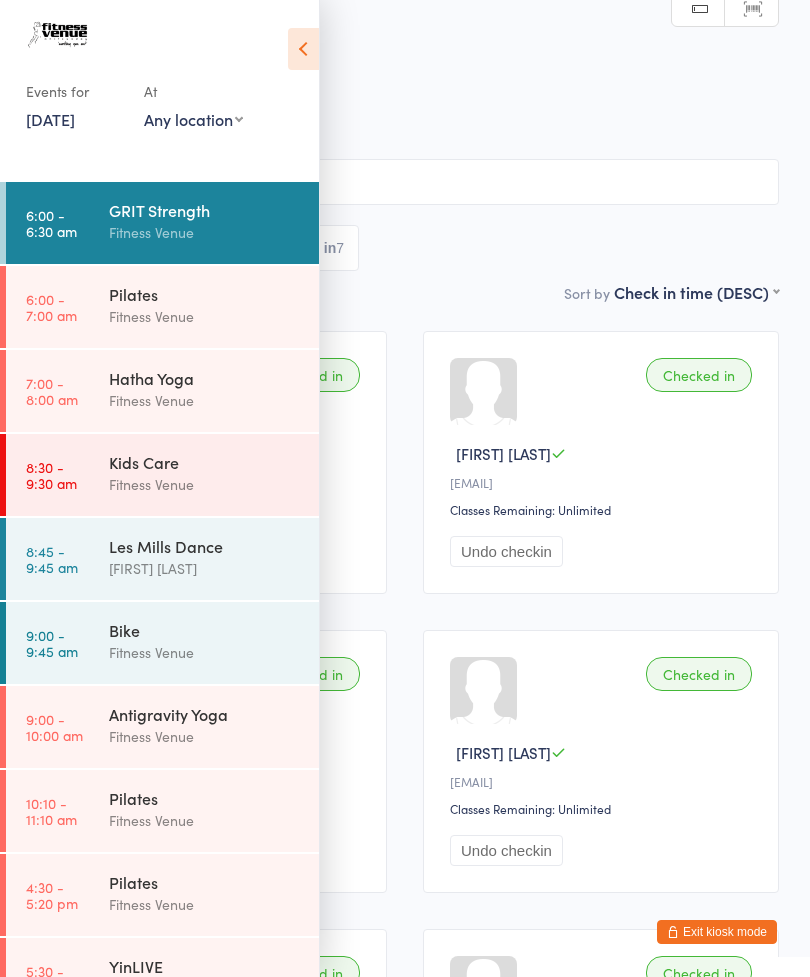 click at bounding box center [303, 49] 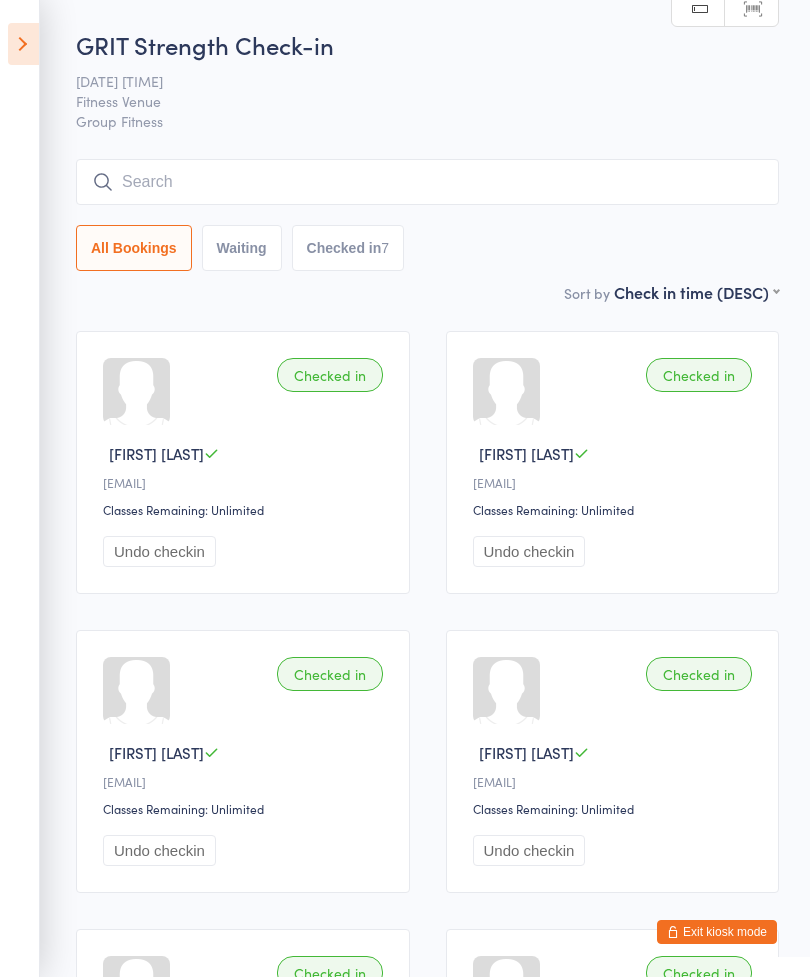 click at bounding box center [23, 44] 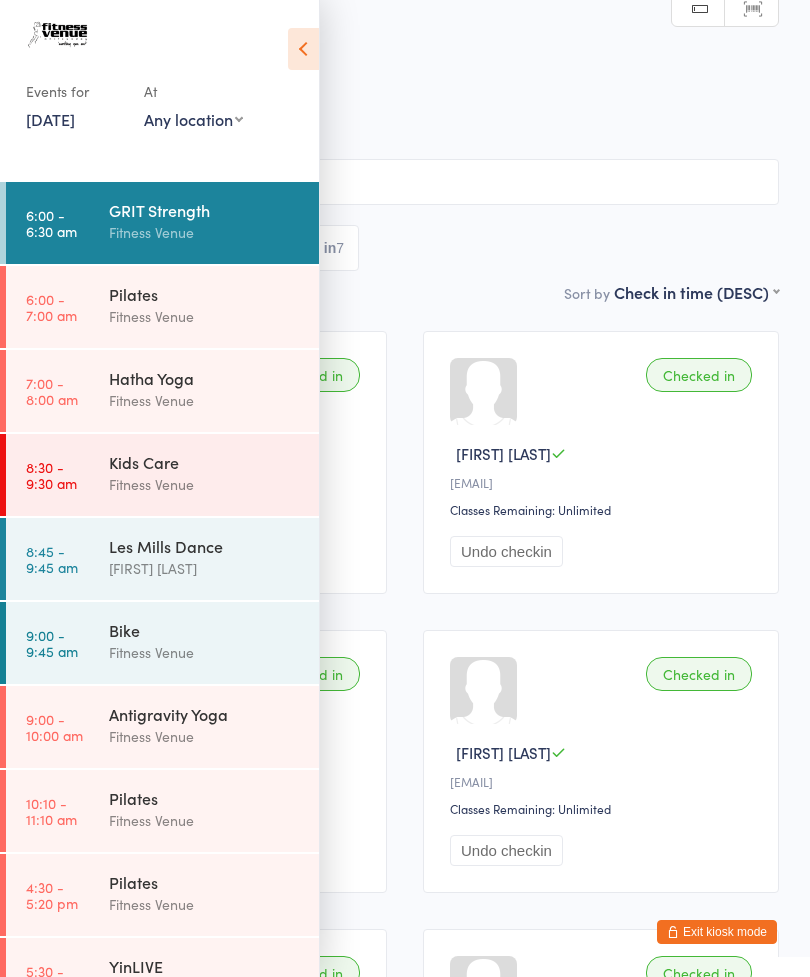 click on "24 Jul, 2025" at bounding box center (50, 119) 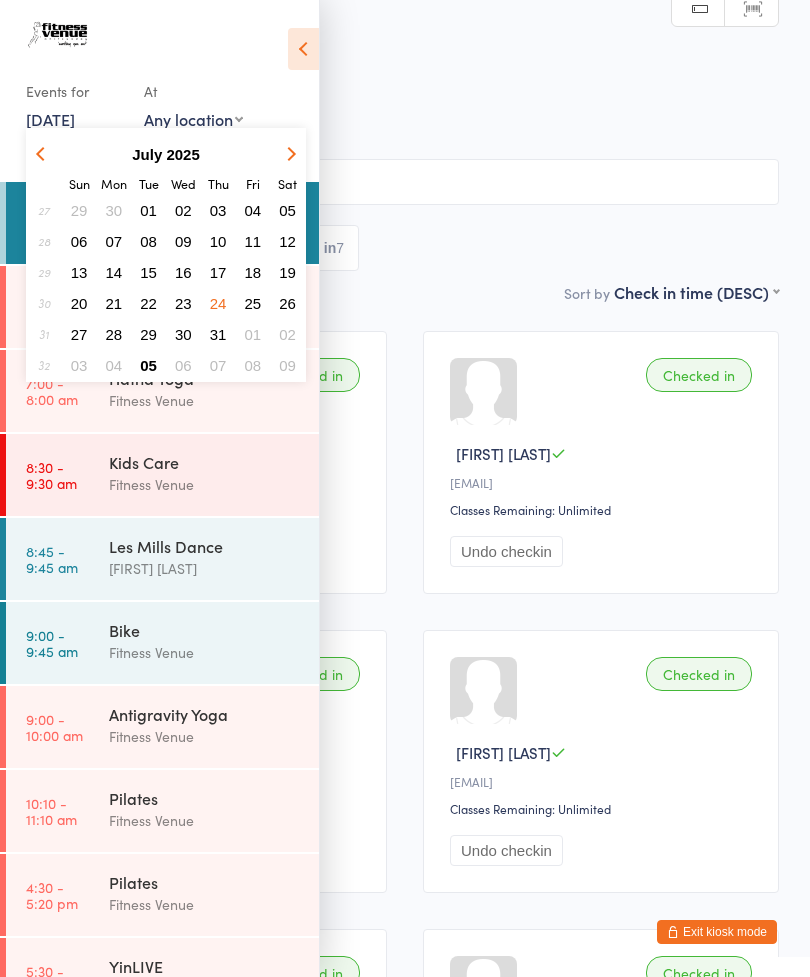 click at bounding box center [288, 154] 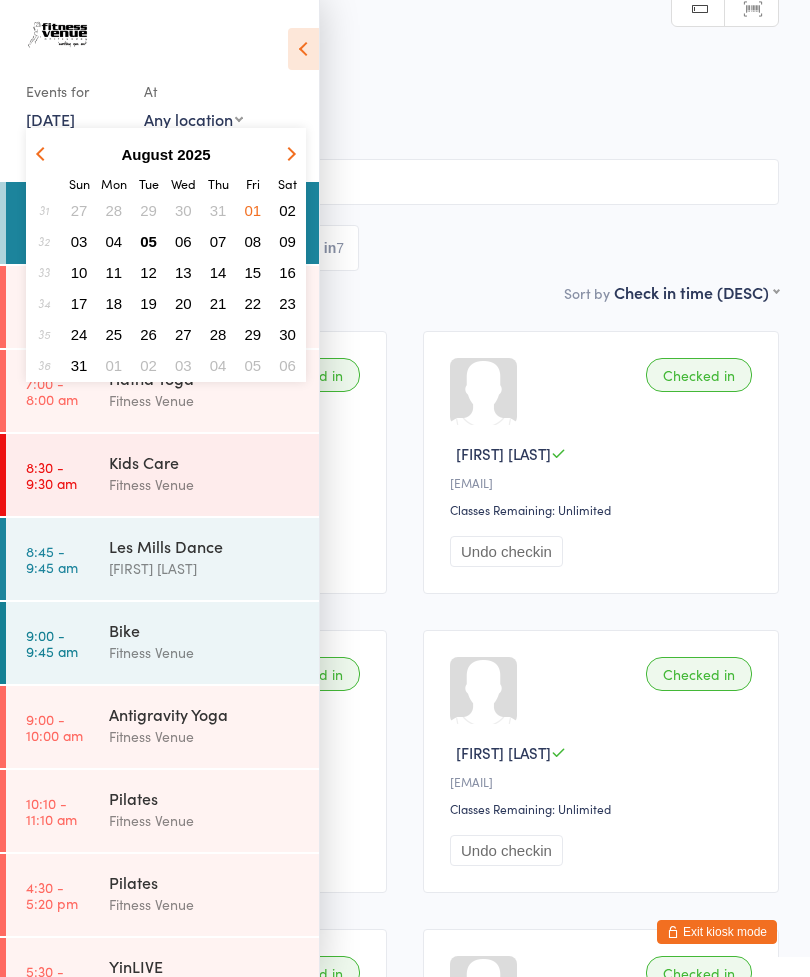 click on "05" at bounding box center [148, 241] 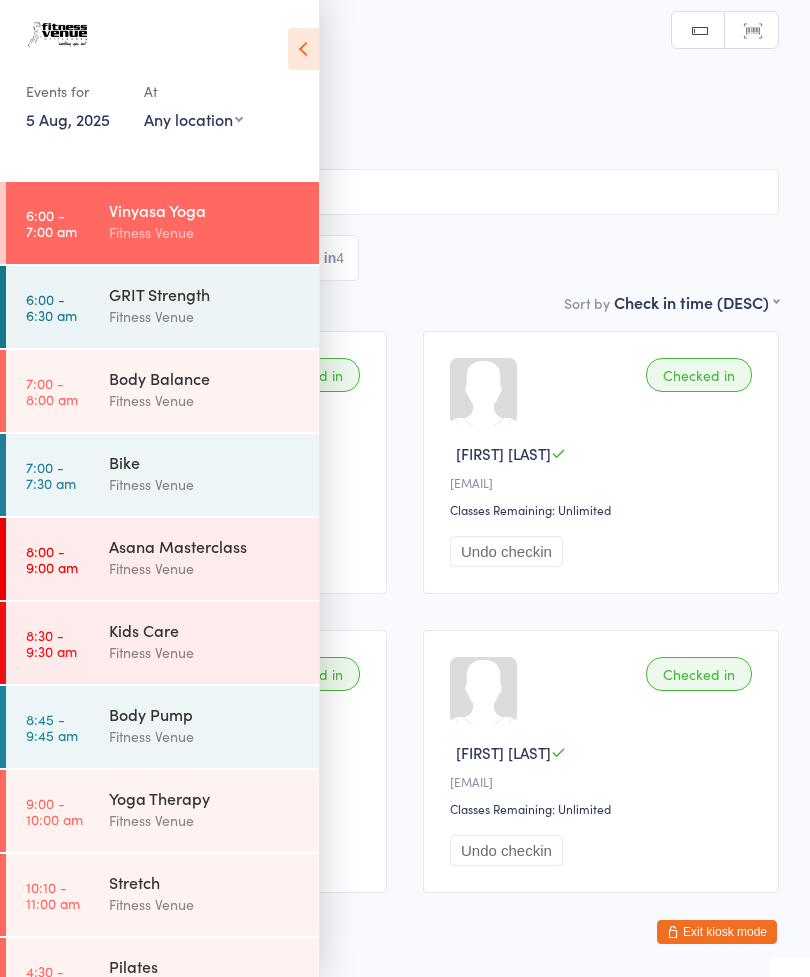 click on "Yoga Therapy" at bounding box center [205, 798] 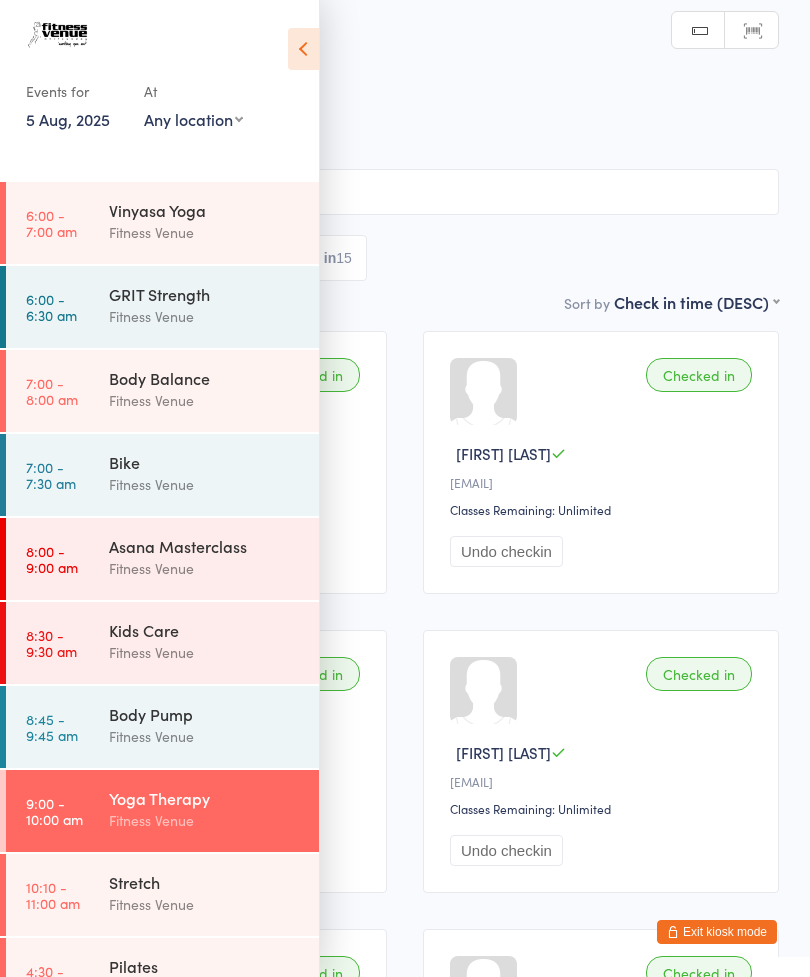 click at bounding box center [303, 49] 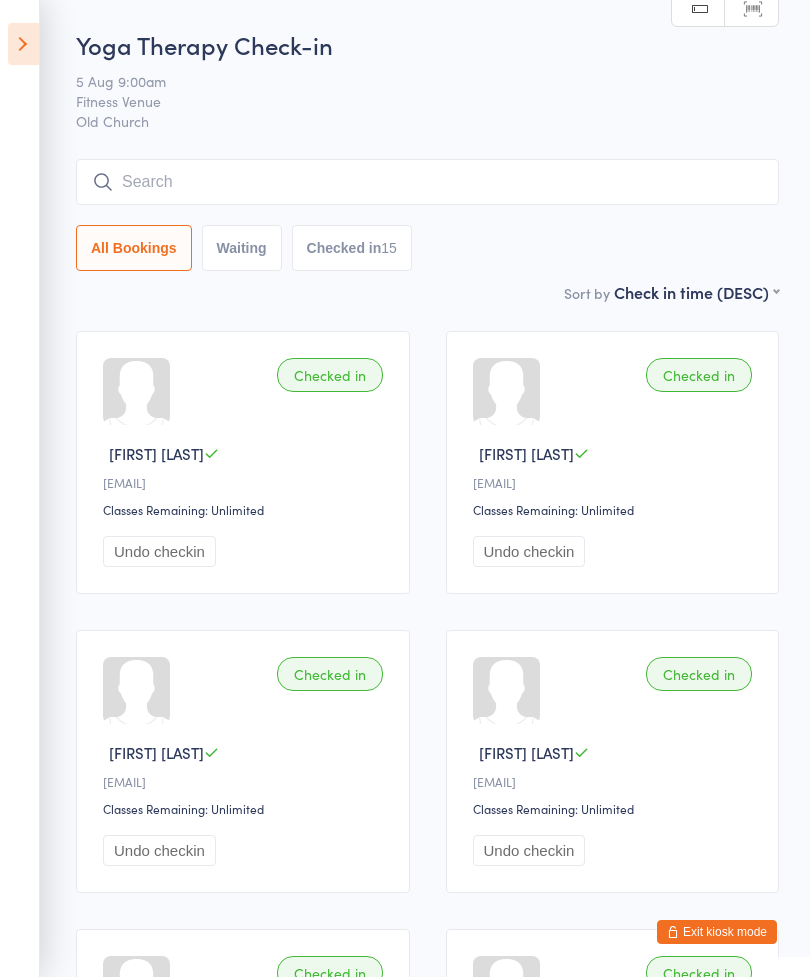 click at bounding box center (427, 182) 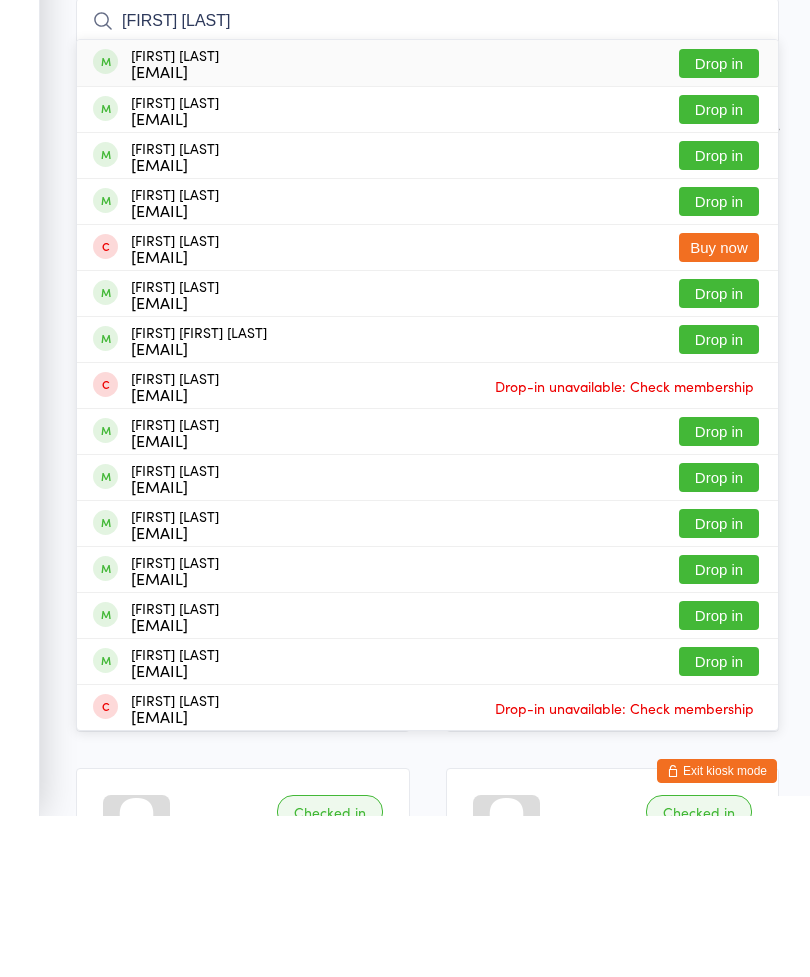 type on "Paula wr" 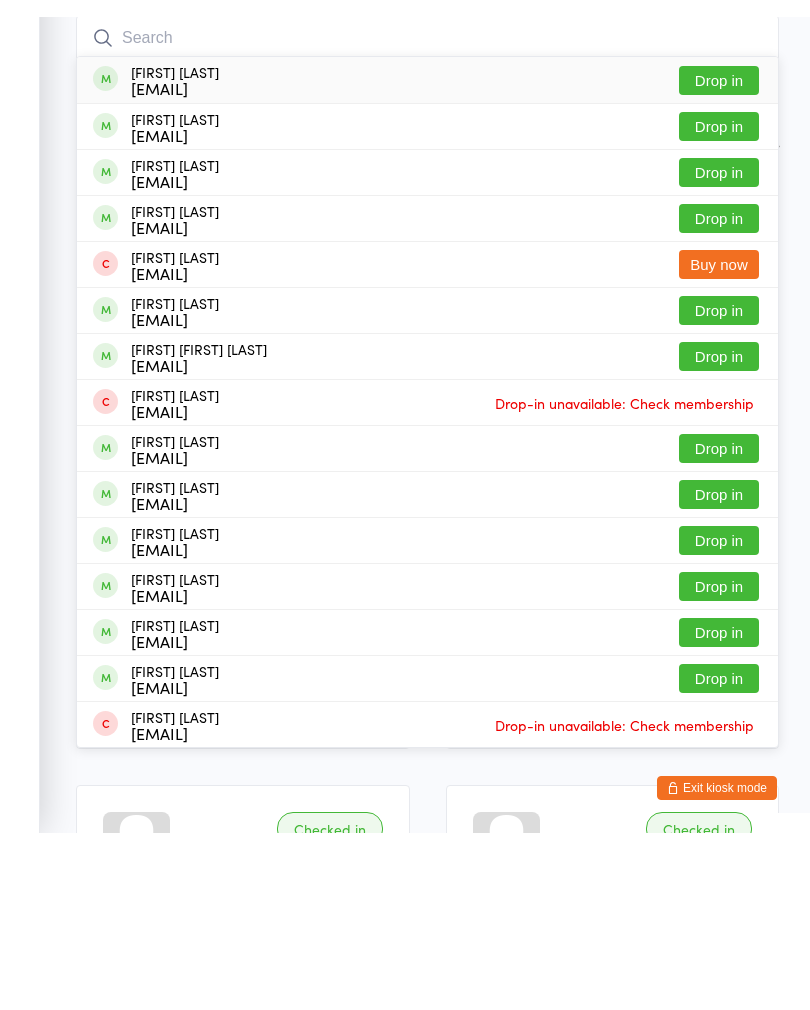 scroll, scrollTop: 161, scrollLeft: 0, axis: vertical 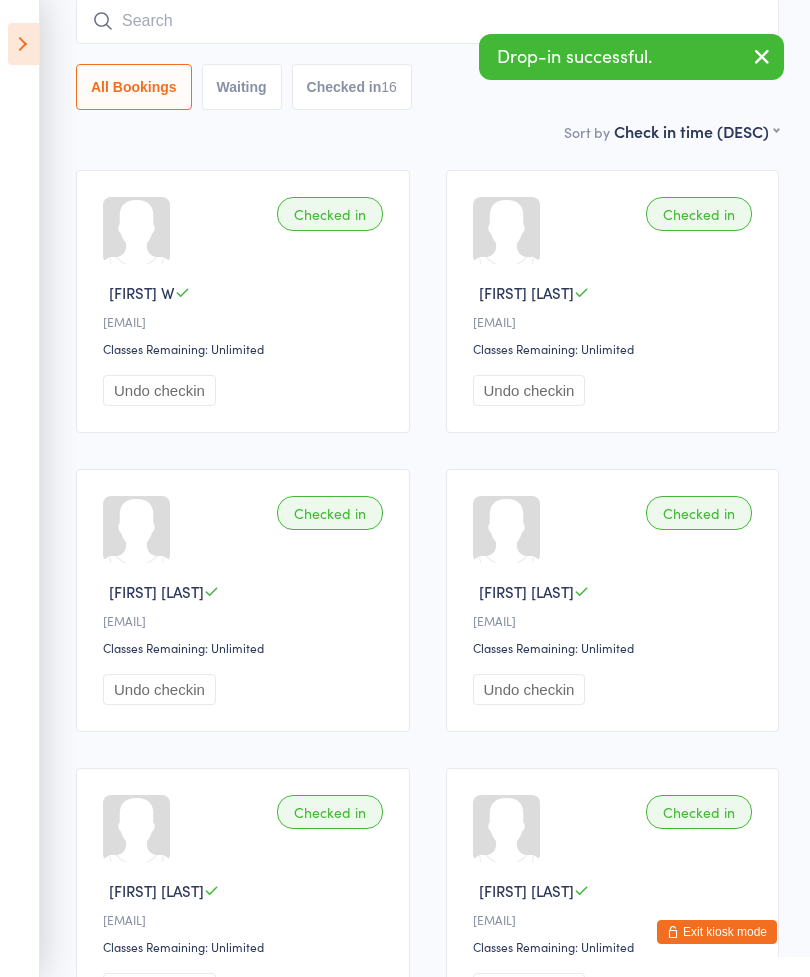 click at bounding box center (23, 44) 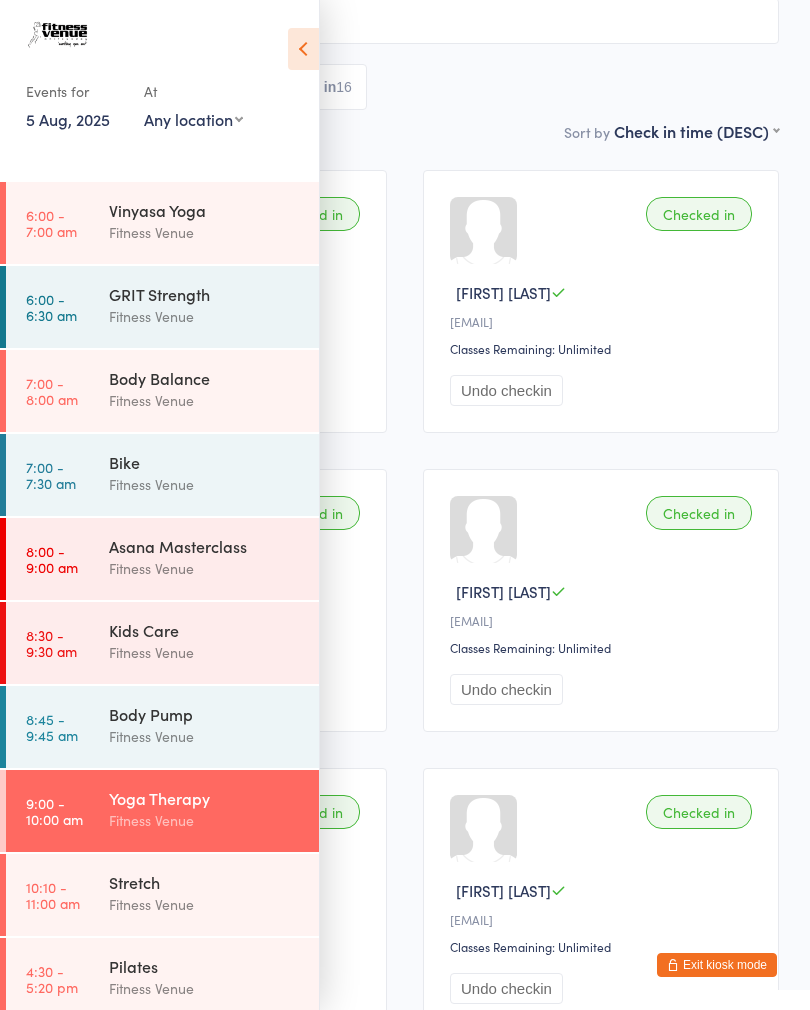 click at bounding box center (303, 49) 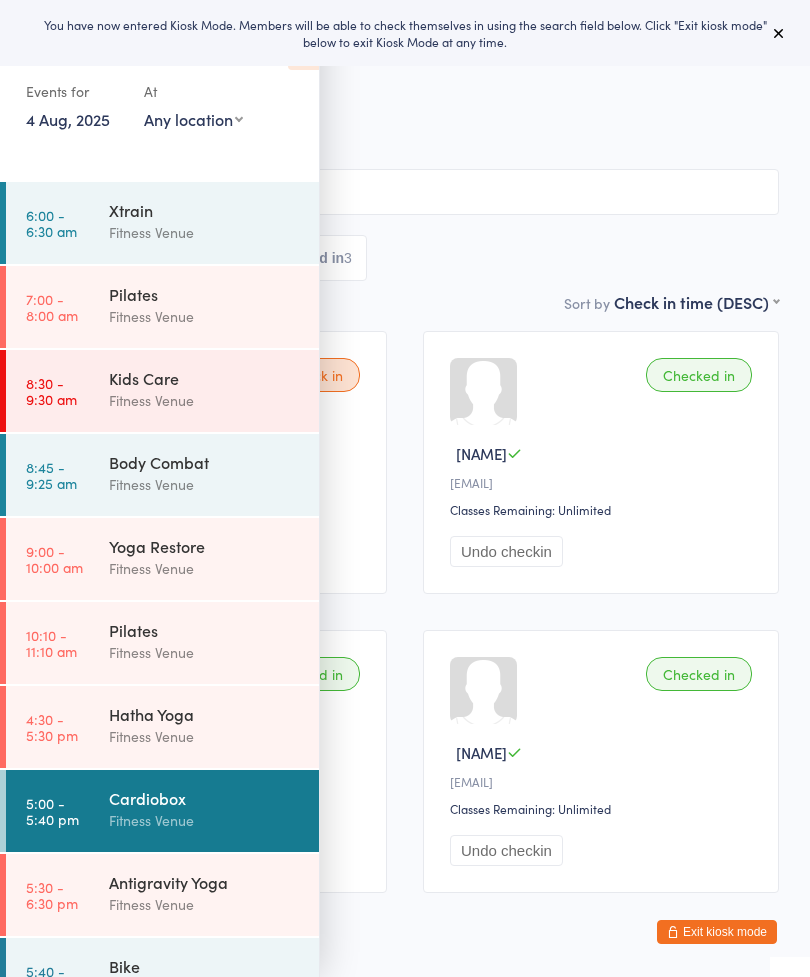 scroll, scrollTop: 0, scrollLeft: 0, axis: both 